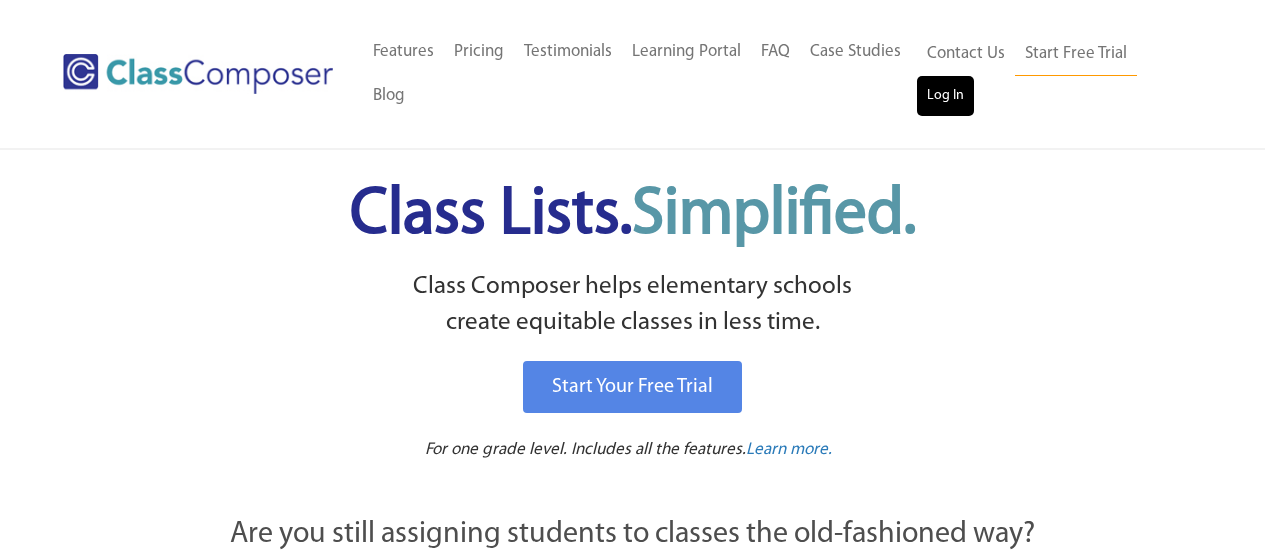 scroll, scrollTop: 0, scrollLeft: 0, axis: both 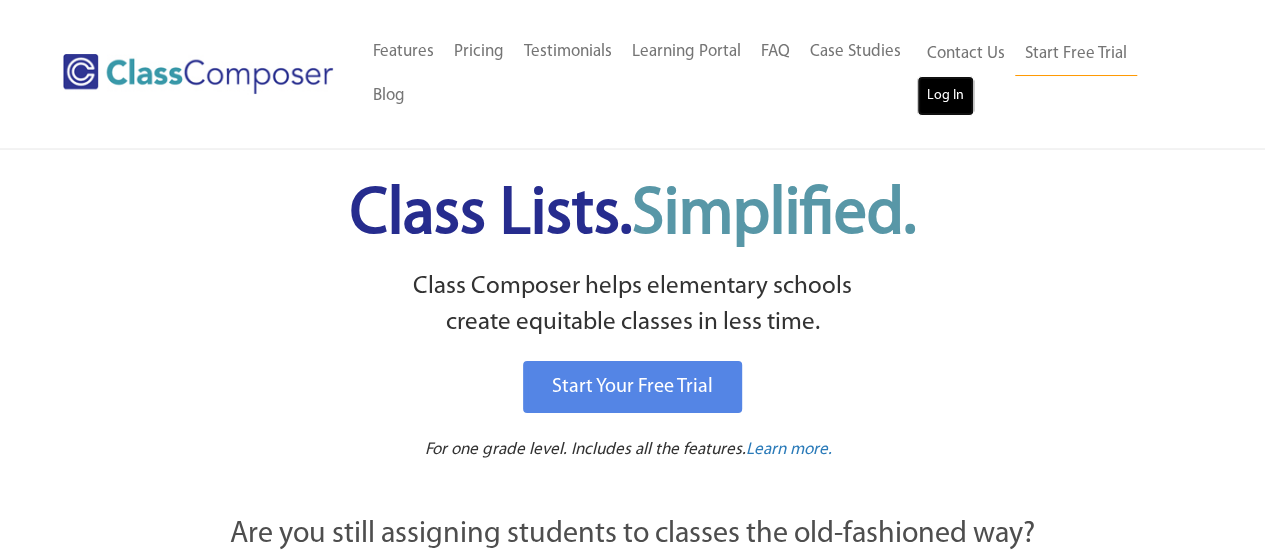 click on "Log In" at bounding box center [945, 96] 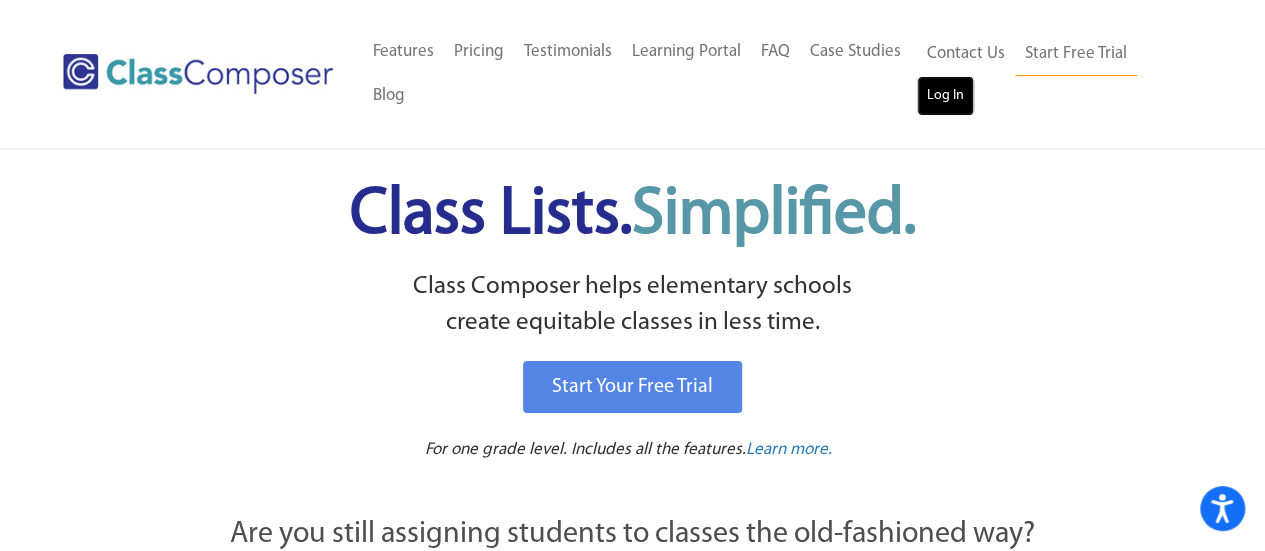 scroll, scrollTop: 0, scrollLeft: 0, axis: both 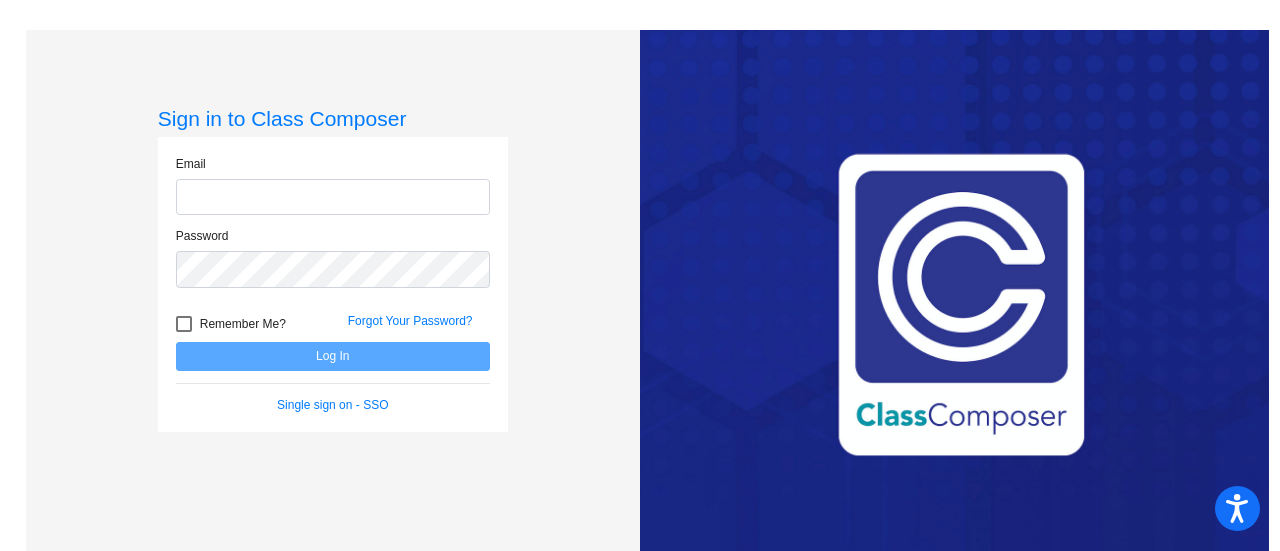 type on "[EMAIL_ADDRESS][DOMAIN_NAME]" 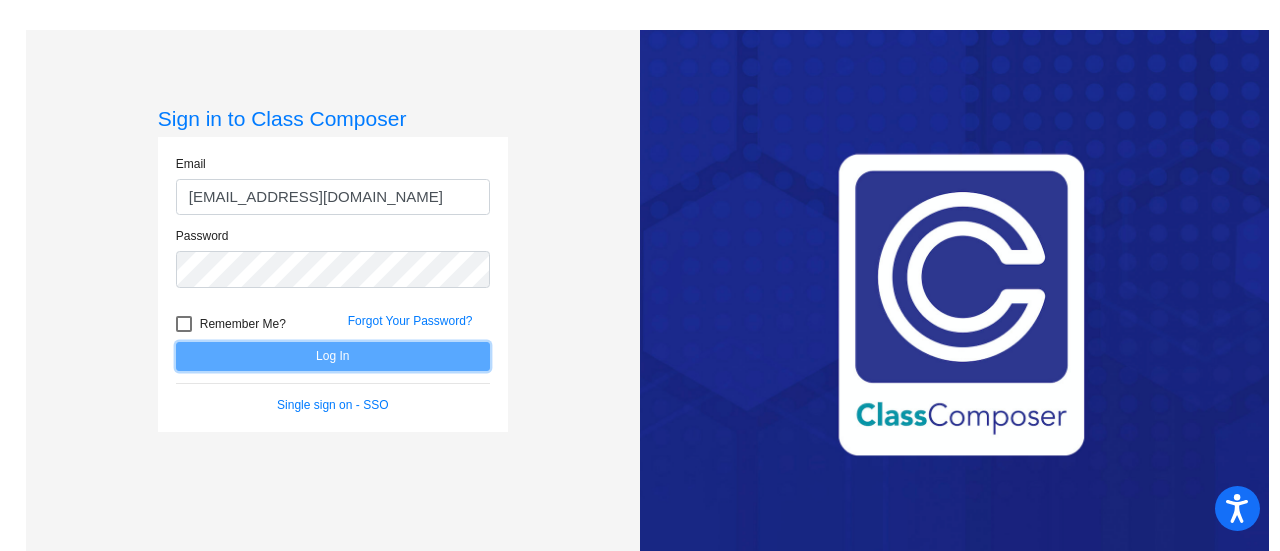 click on "Log In" 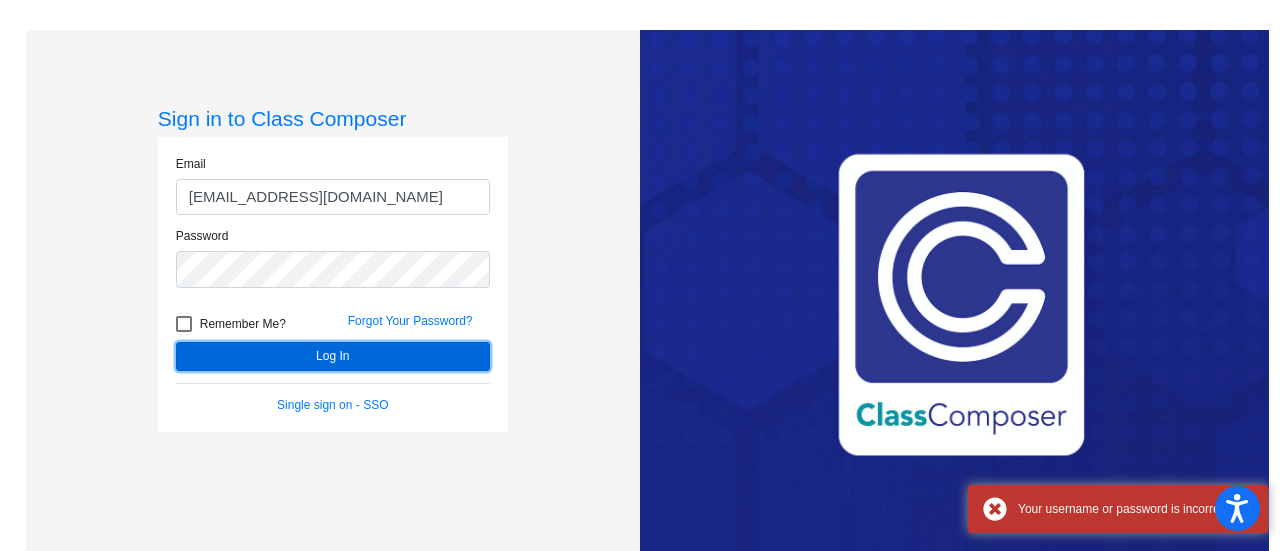 click on "Log In" 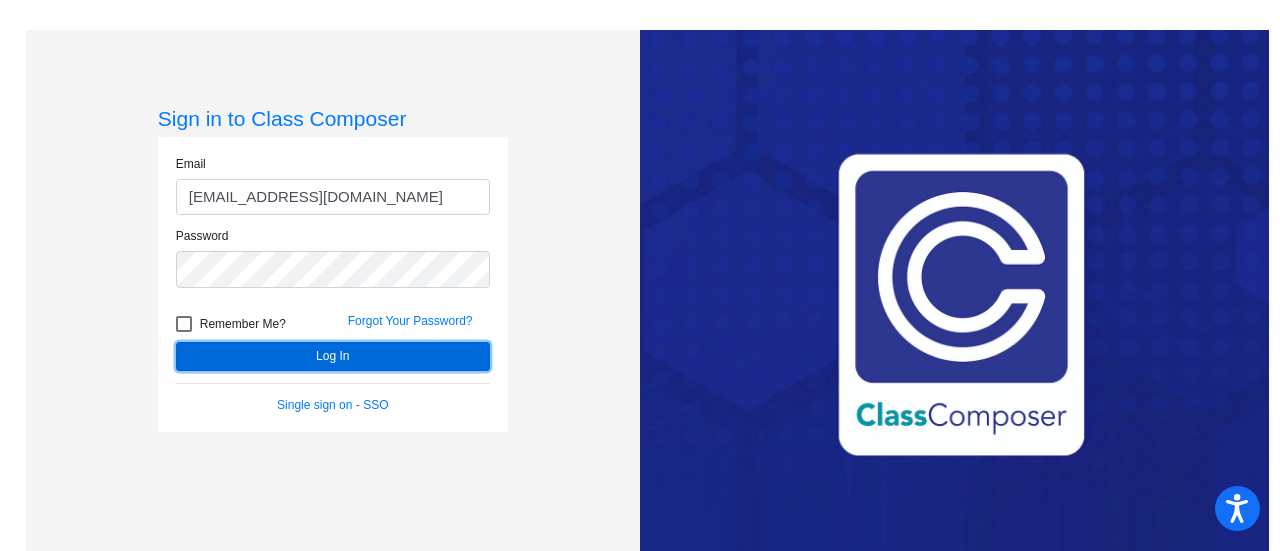 click on "Log In" 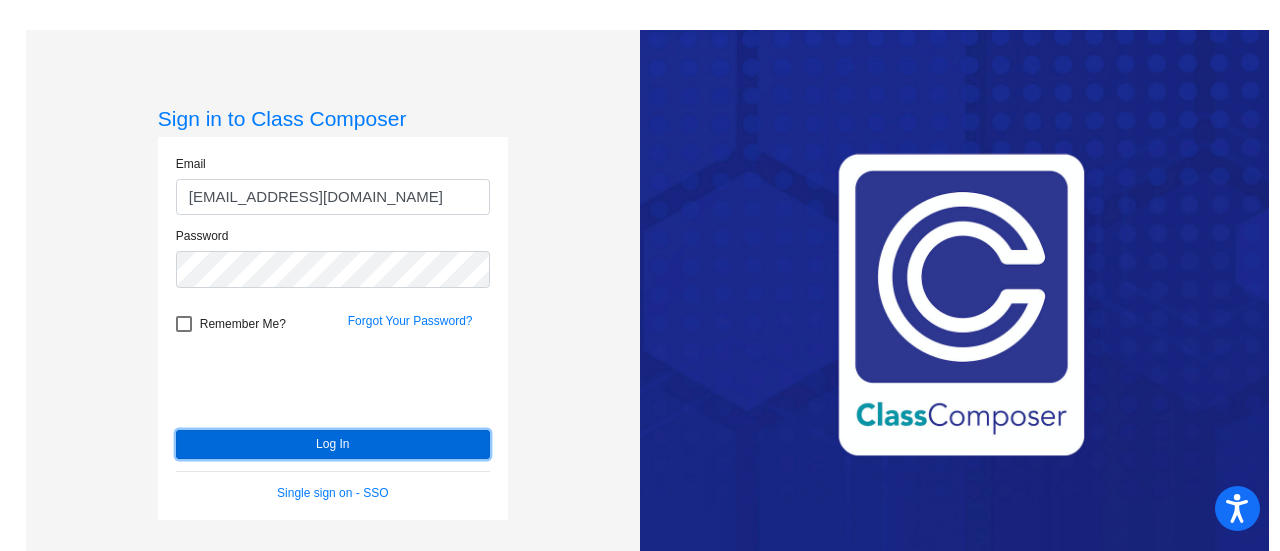 click on "Log In" 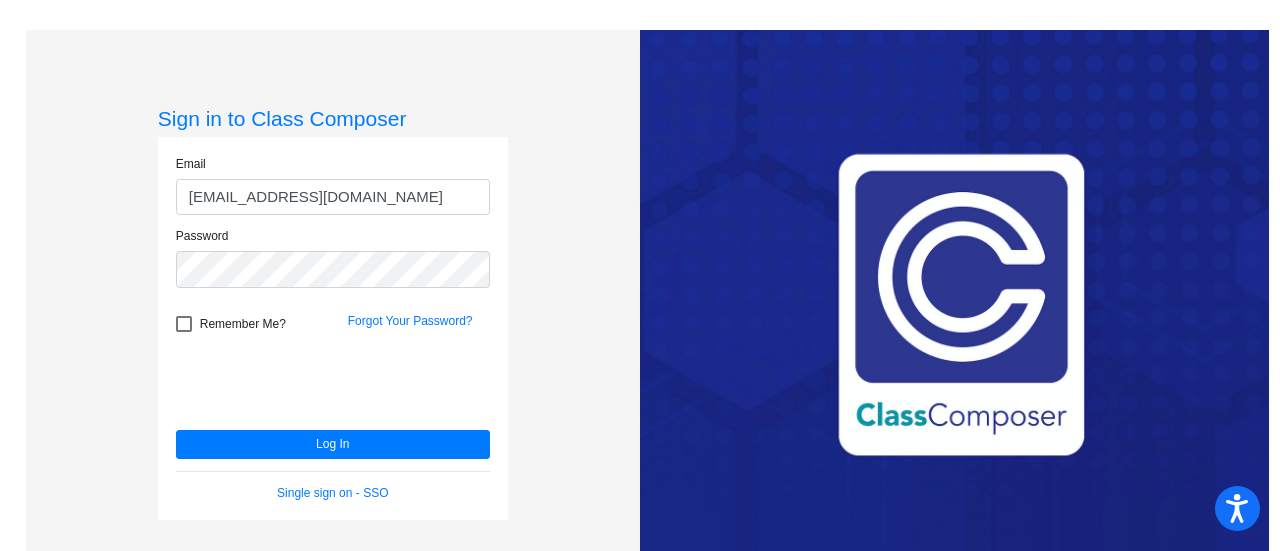 click on "Sign in to Class Composer" 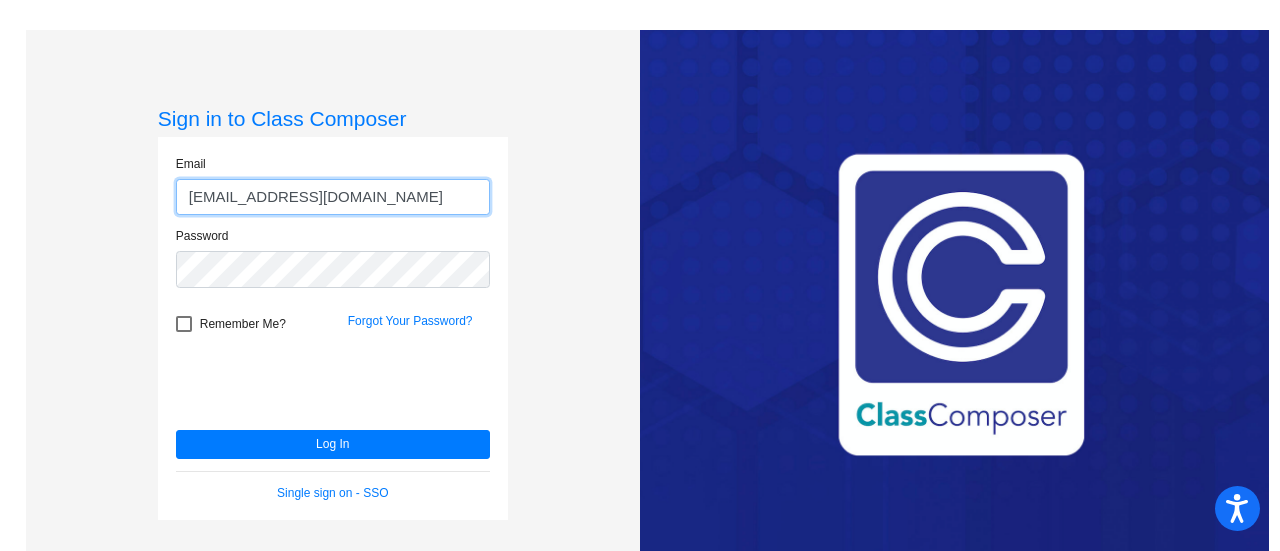 click on "randrasek@qcusd.org" 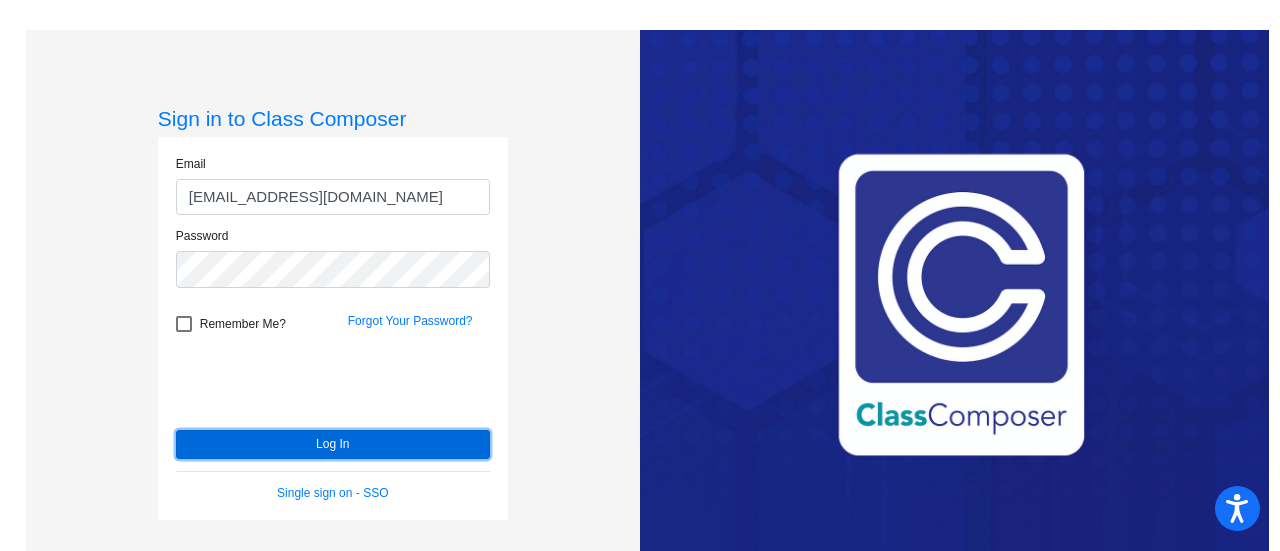click on "Log In" 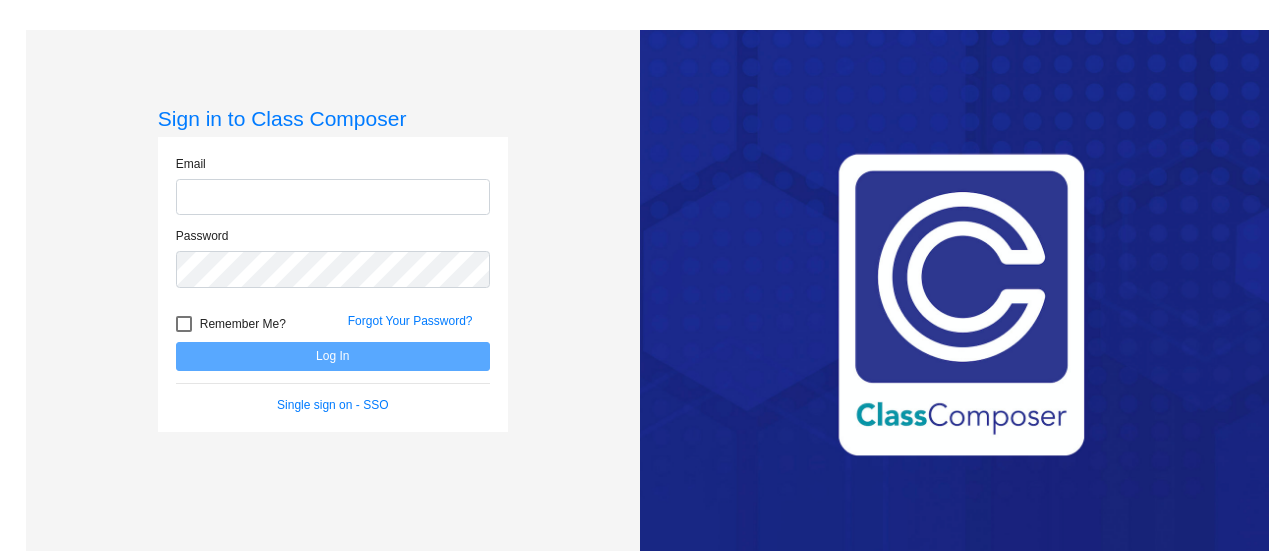 scroll, scrollTop: 0, scrollLeft: 0, axis: both 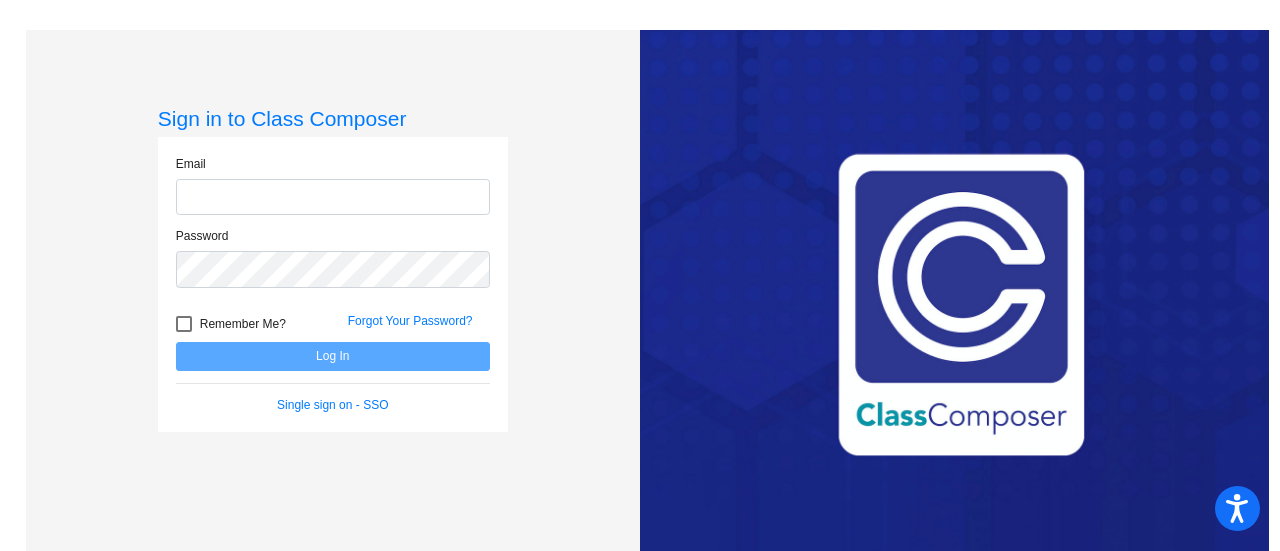 type on "[EMAIL_ADDRESS][DOMAIN_NAME]" 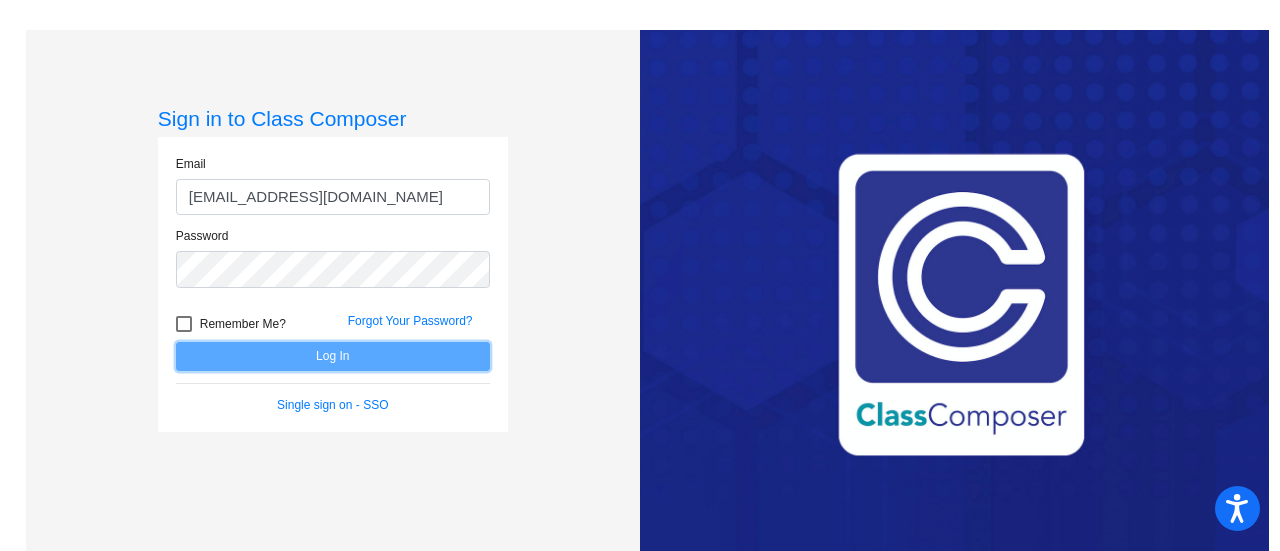 click on "Log In" 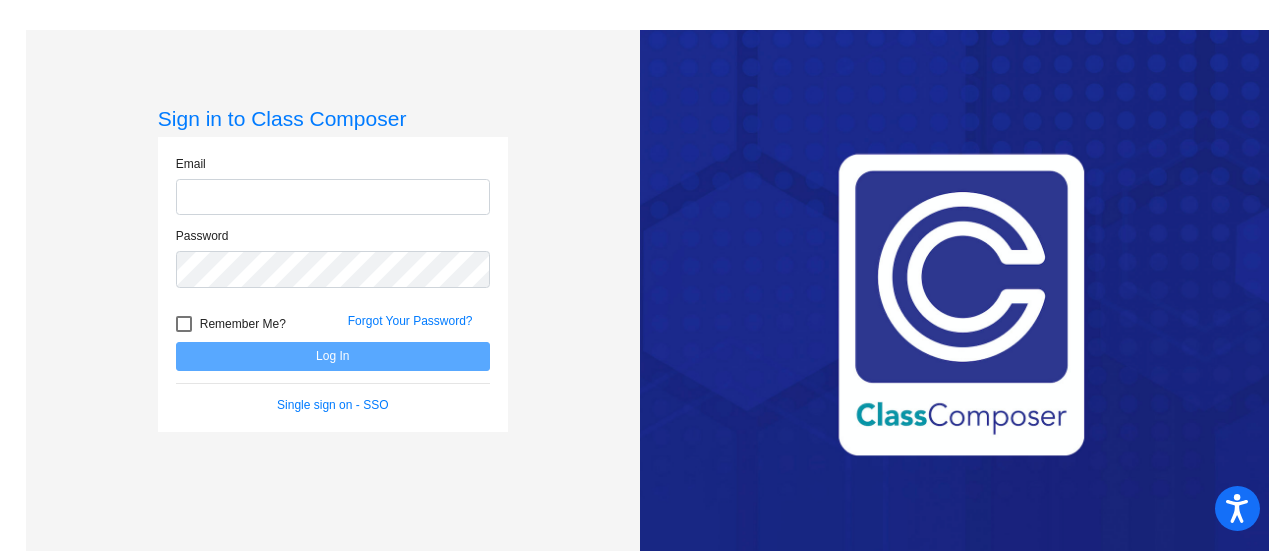 scroll, scrollTop: 0, scrollLeft: 0, axis: both 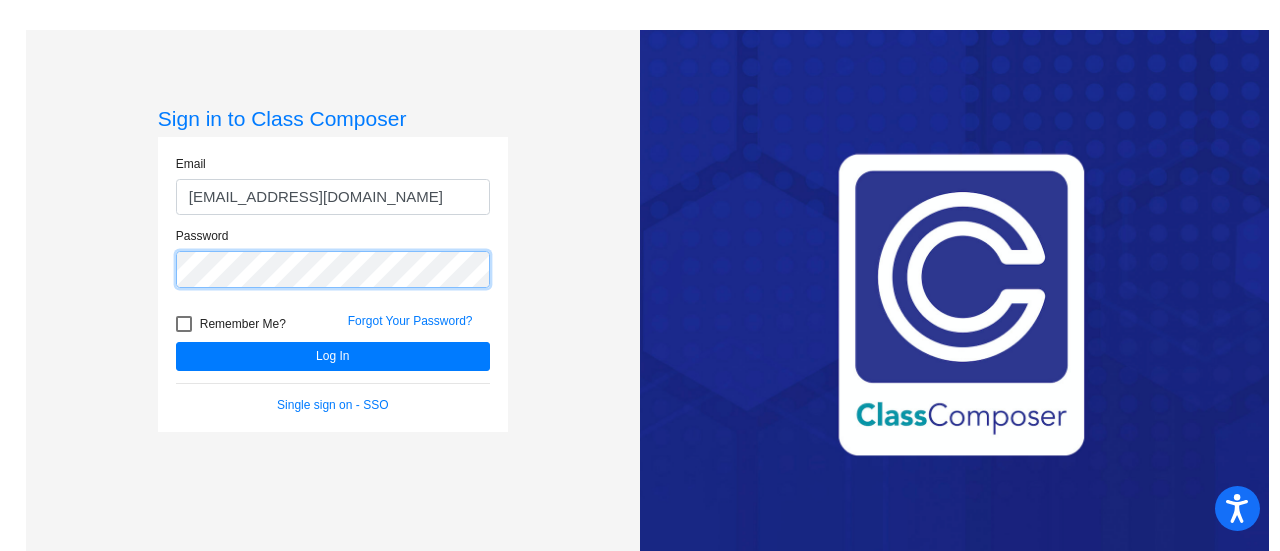 click on "Log In" 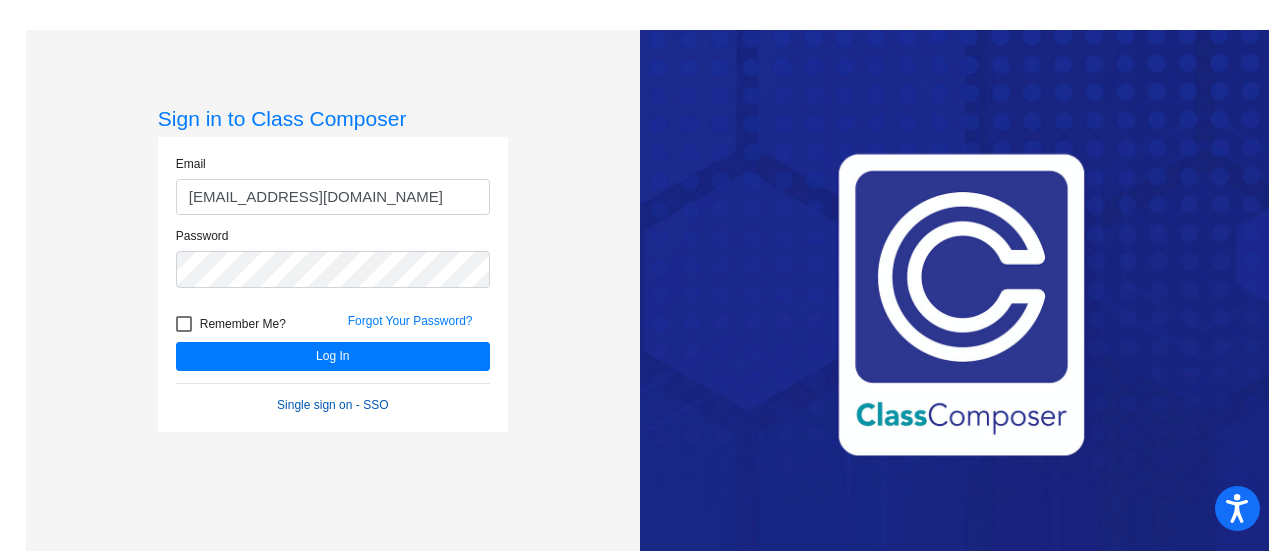 click on "Single sign on - SSO" 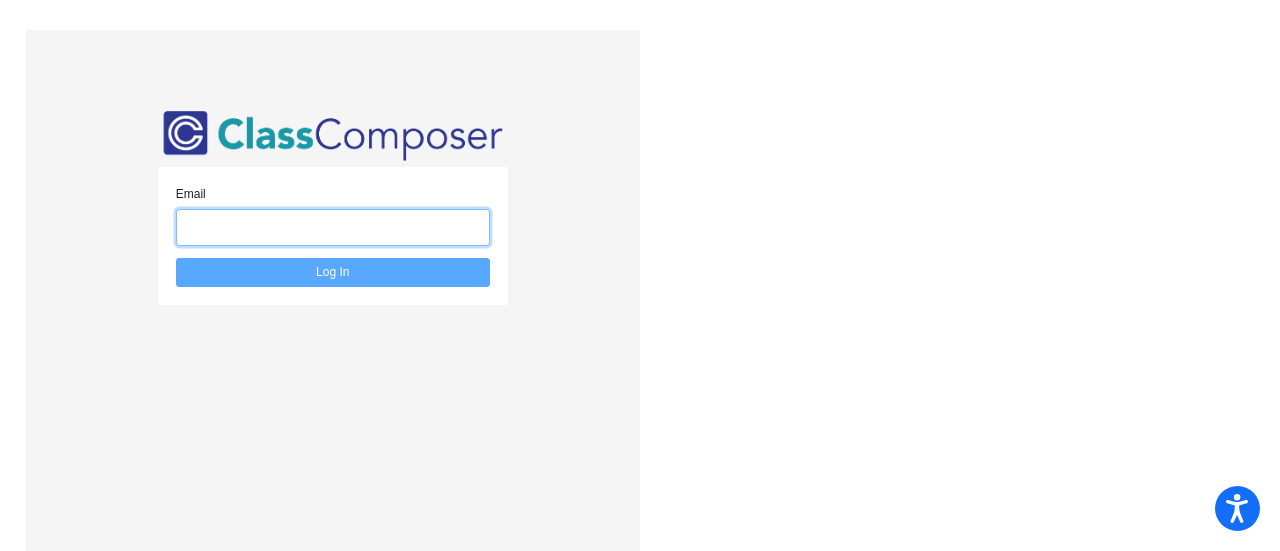 click 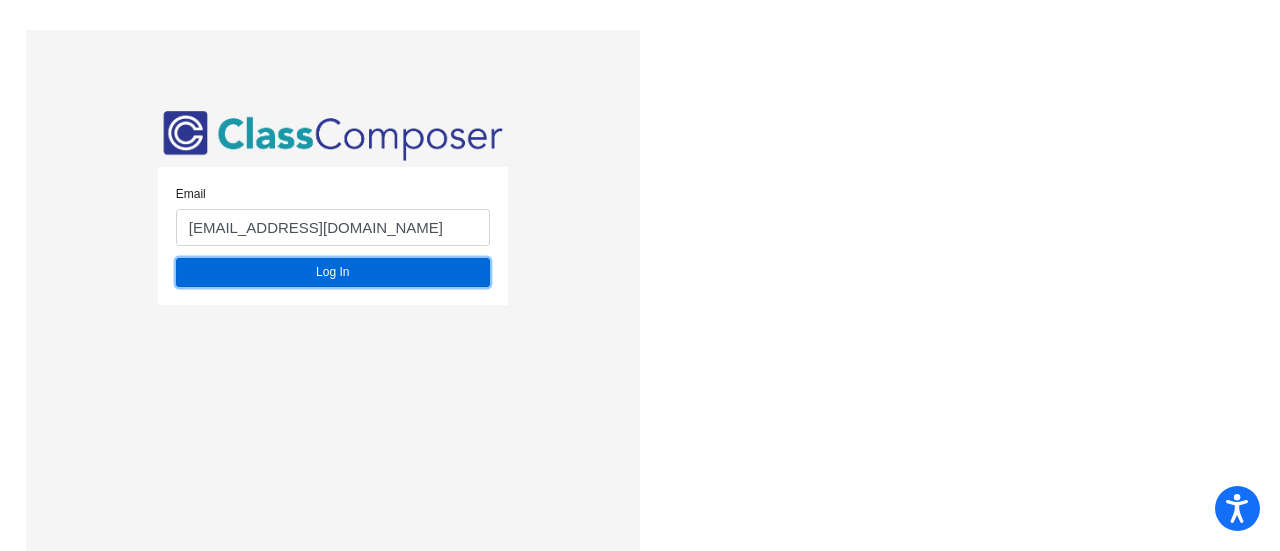 click on "Log In" 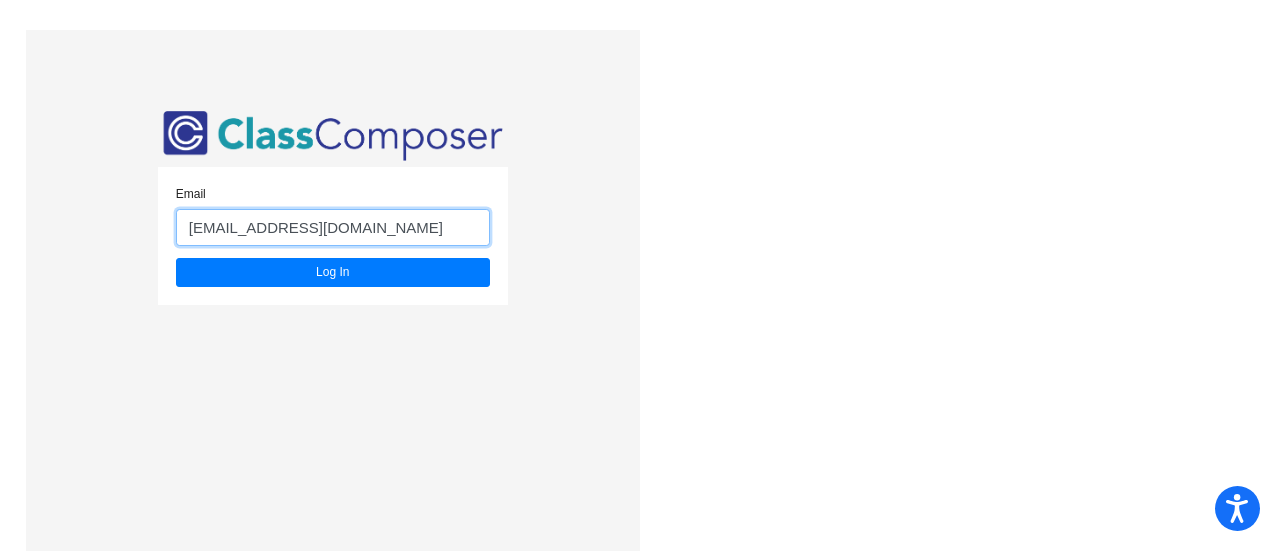 click on "[EMAIL_ADDRESS][DOMAIN_NAME]" 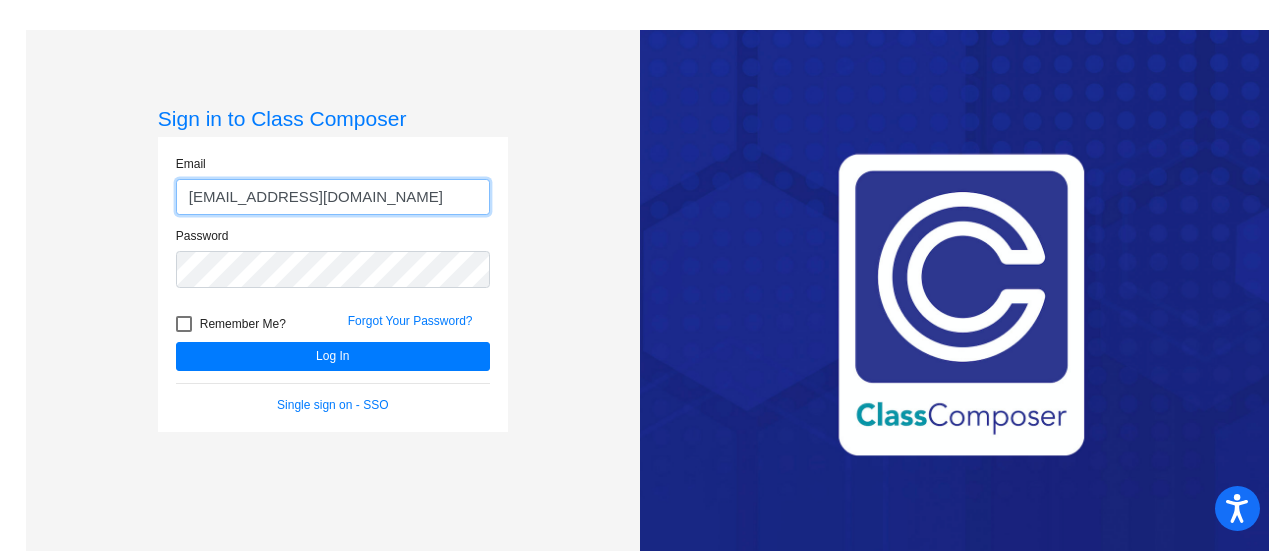 click on "[EMAIL_ADDRESS][DOMAIN_NAME]" 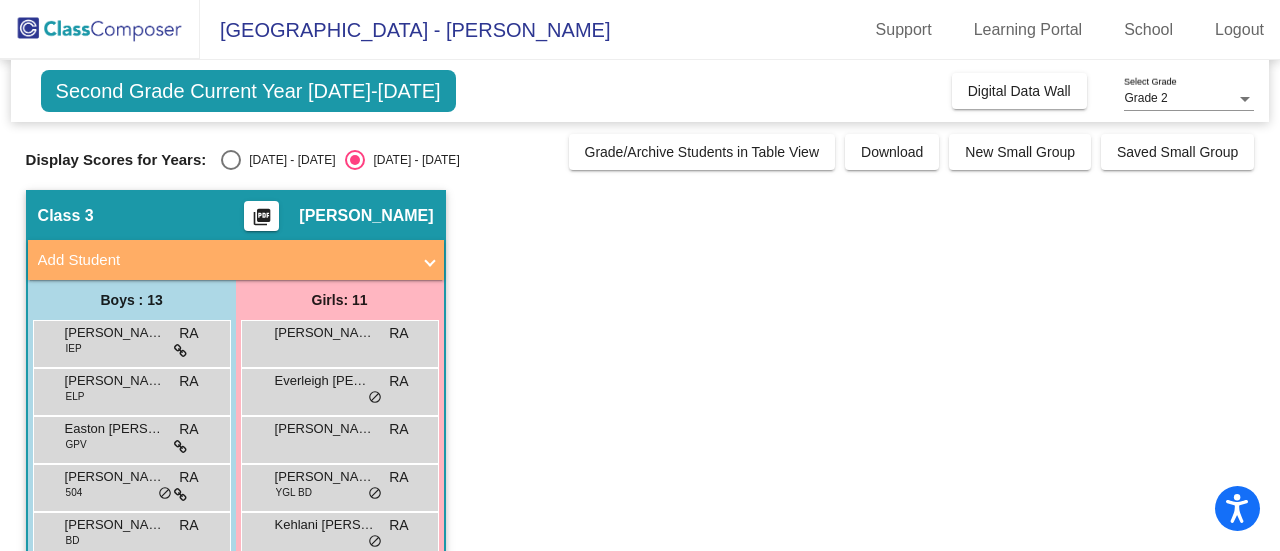 click on "Class 3    picture_as_pdf [PERSON_NAME]  Add Student  First Name Last Name Student Id  (Recommended)   Boy   Girl   [DEMOGRAPHIC_DATA] Add Close  Boys : 13  [PERSON_NAME] IEP RA lock do_not_disturb_alt [PERSON_NAME] ELP RA lock do_not_disturb_alt Easton [PERSON_NAME] GPV RA lock do_not_disturb_alt [PERSON_NAME] 504 RA lock do_not_disturb_alt [PERSON_NAME] BD RA lock do_not_disturb_alt [PERSON_NAME] lock do_not_disturb_alt [PERSON_NAME] IEP BD RA lock do_not_disturb_alt [PERSON_NAME] BD RA lock do_not_disturb_alt [PERSON_NAME] GPV RA lock do_not_disturb_alt [PERSON_NAME] RA lock do_not_disturb_alt [PERSON_NAME] [PERSON_NAME] lock do_not_disturb_alt [PERSON_NAME] GPV RA lock do_not_disturb_alt Zayde [PERSON_NAME] lock do_not_disturb_alt Girls: 11 [PERSON_NAME] RA lock do_not_disturb_alt Everleigh [PERSON_NAME] lock do_not_disturb_alt [PERSON_NAME] RA lock do_not_disturb_alt [PERSON_NAME] YGL BD RA lock do_not_disturb_alt Kehlani [PERSON_NAME] lock do_not_disturb_alt [GEOGRAPHIC_DATA] YGL RA lock do_not_disturb_alt [PERSON_NAME] RA RA" 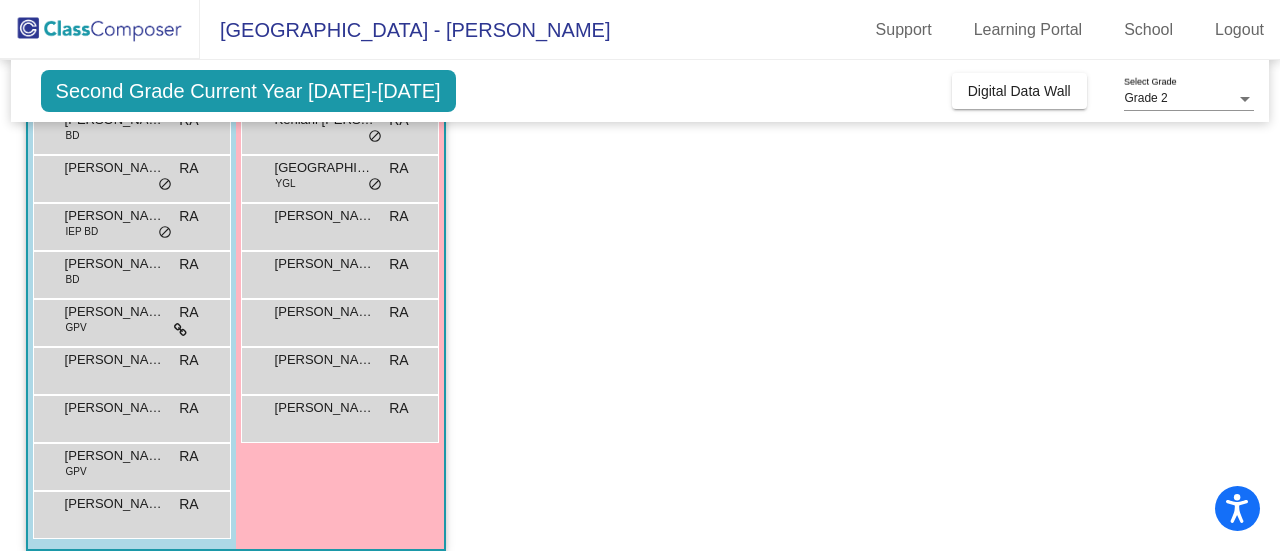 scroll, scrollTop: 407, scrollLeft: 0, axis: vertical 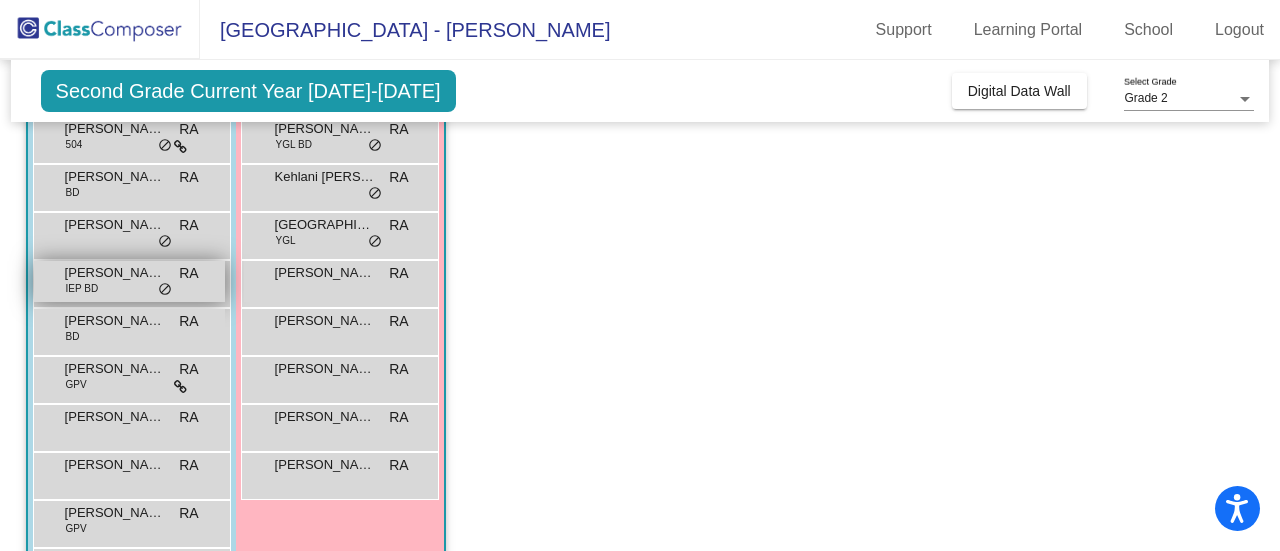 click on "[PERSON_NAME] IEP BD RA lock do_not_disturb_alt" at bounding box center (129, 281) 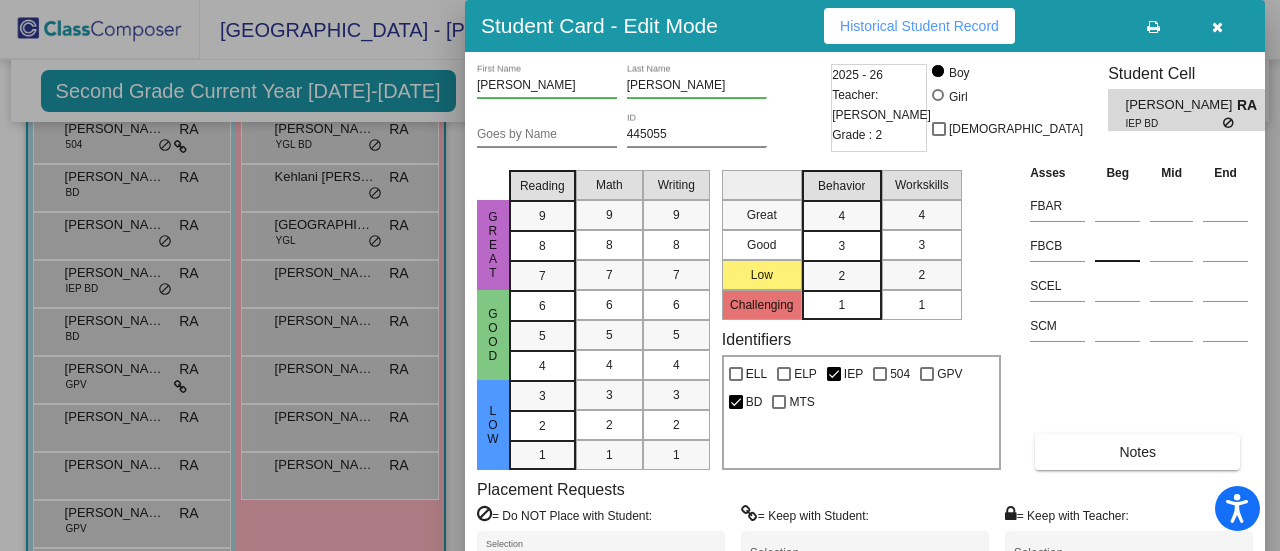 click at bounding box center (1117, 246) 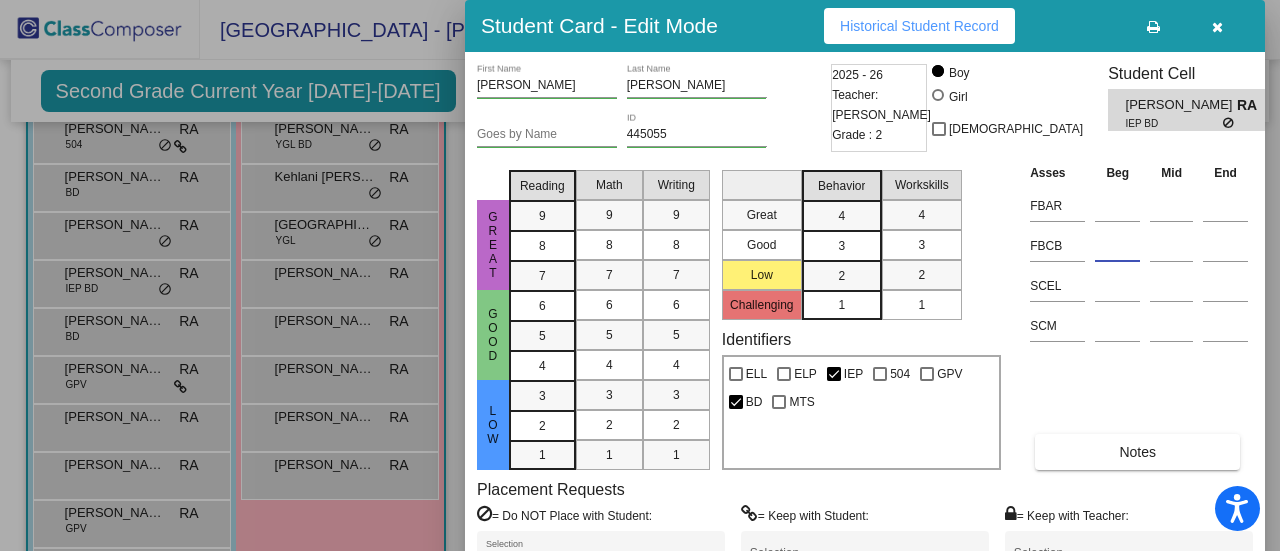 click on "Great   Good   Low  Reading 9 8 7 6 5 4 3 2 1 Math 9 8 7 6 5 4 3 2 1 Writing 9 8 7 6 5 4 3 2 1 Great Good Low Challenging Behavior 4 3 2 1 Workskills 4 3 2 1 Identifiers   ELL   ELP   IEP   504   GPV   BD   MTS Asses Beg Mid End FBAR FBCB SCEL SCM  Notes" at bounding box center (865, 316) 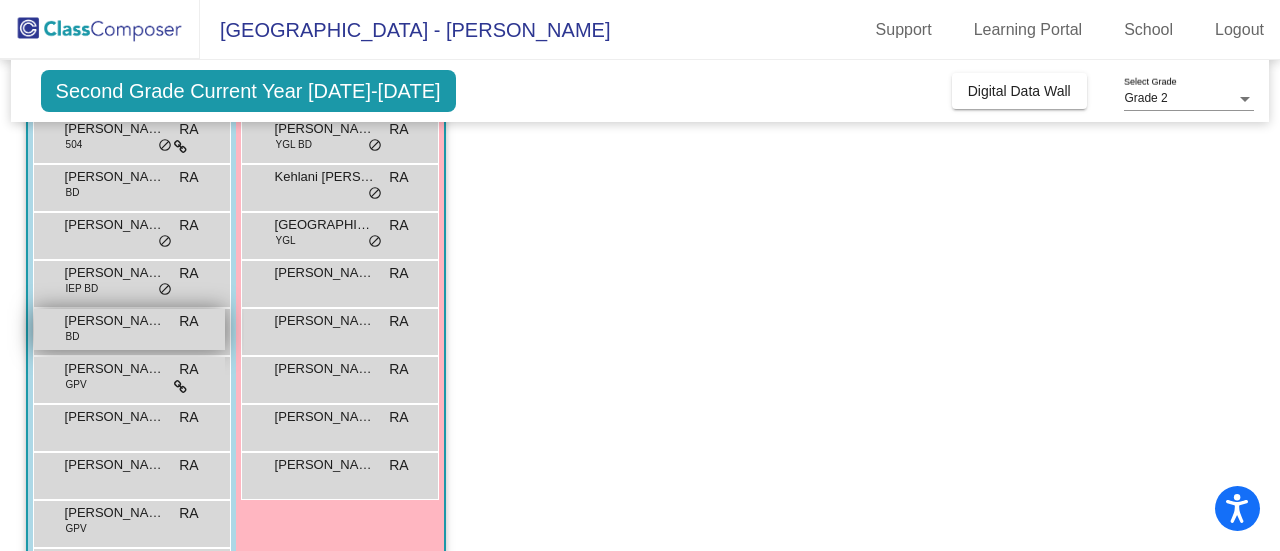 click on "[PERSON_NAME]" at bounding box center (115, 321) 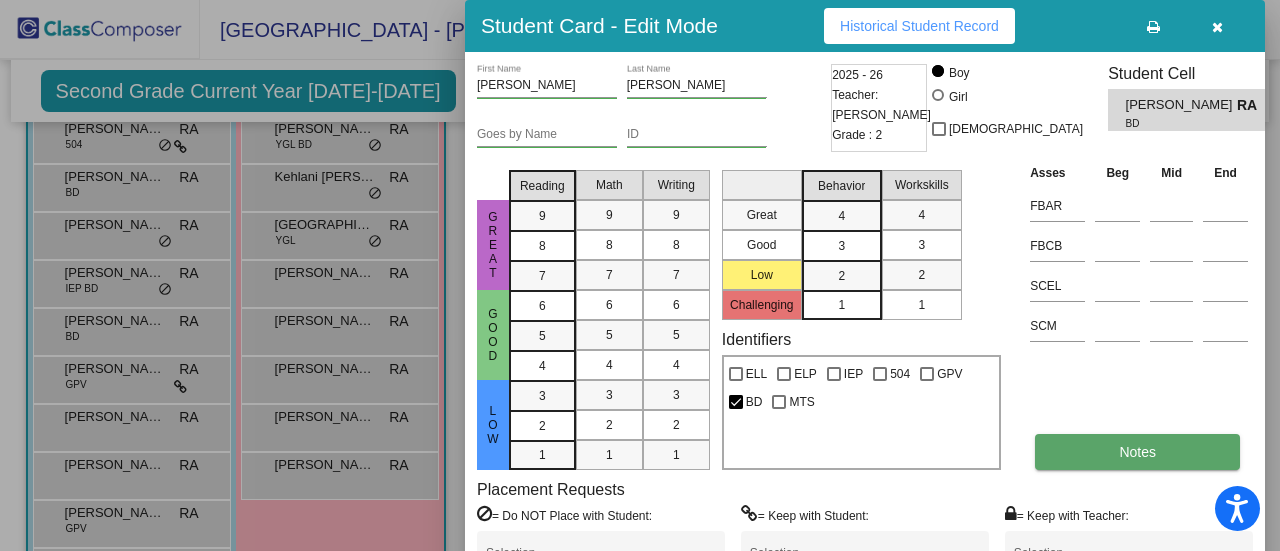 click on "Notes" at bounding box center [1137, 452] 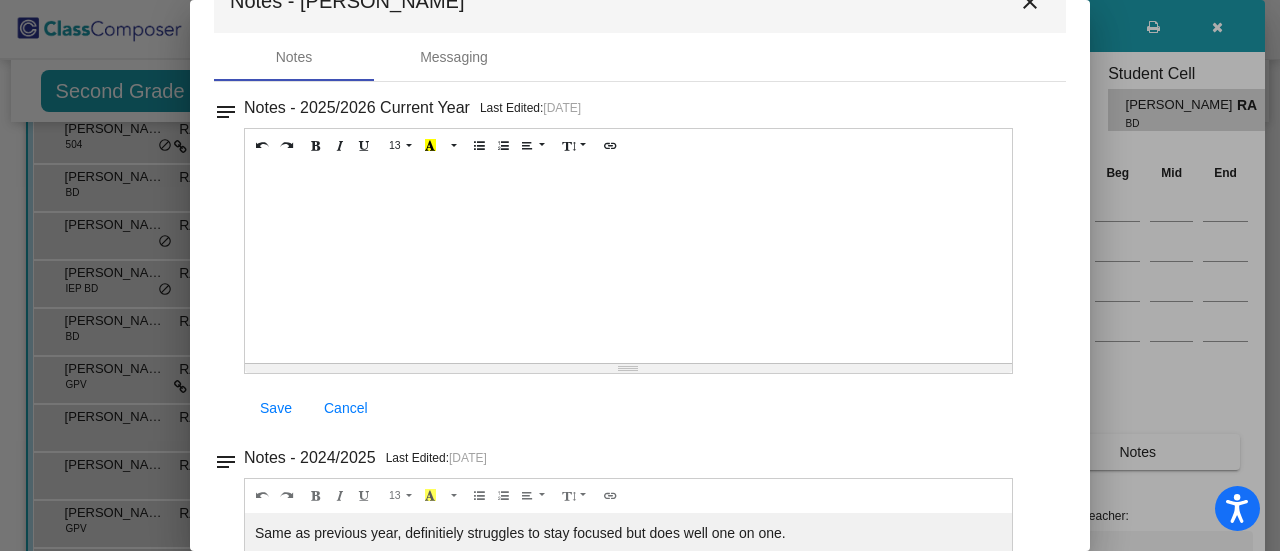 scroll, scrollTop: 22, scrollLeft: 0, axis: vertical 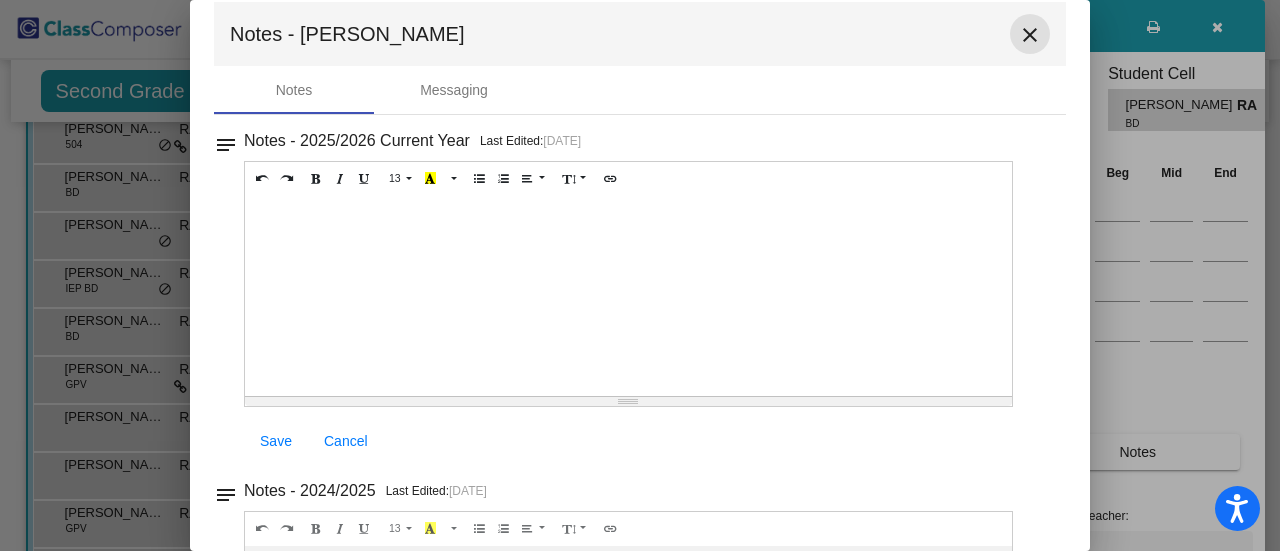 click on "close" at bounding box center [1030, 35] 